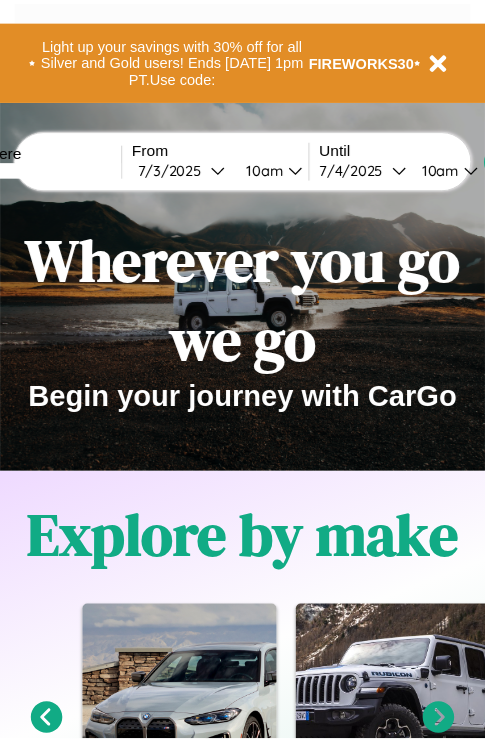 scroll, scrollTop: 0, scrollLeft: 0, axis: both 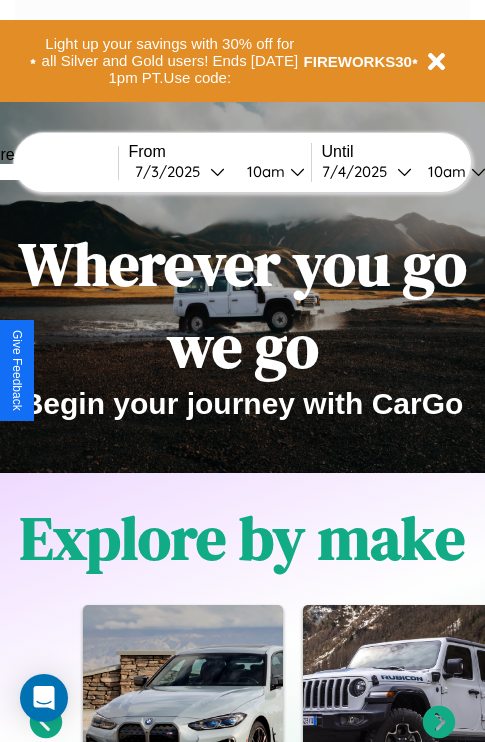 click at bounding box center (43, 172) 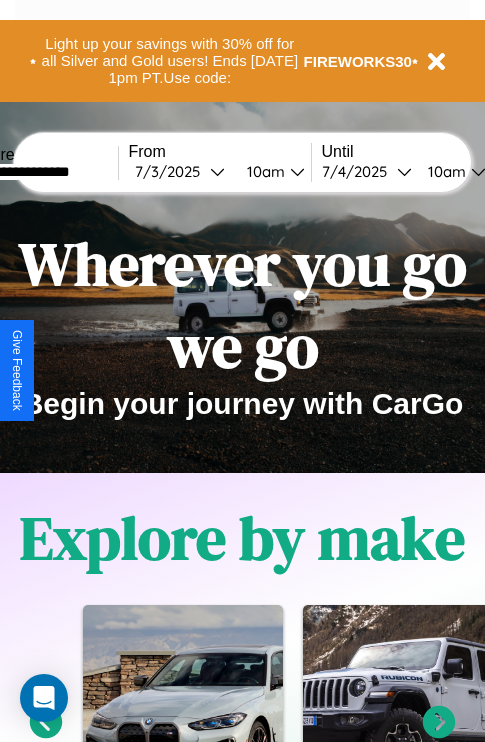 type on "**********" 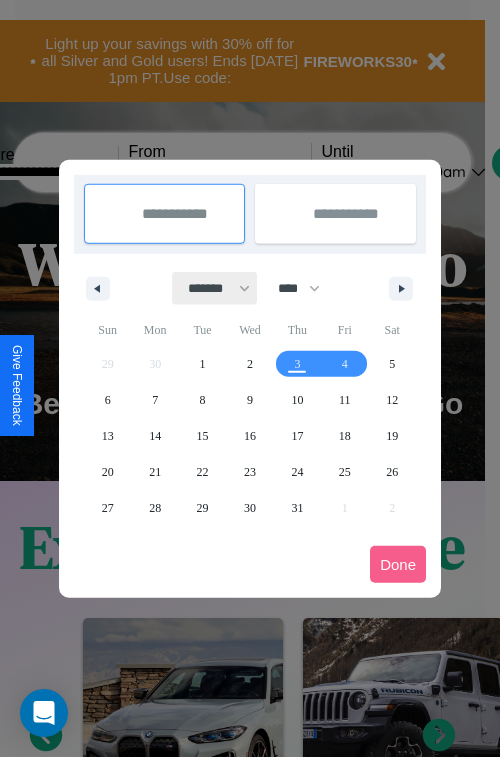 click on "******* ******** ***** ***** *** **** **** ****** ********* ******* ******** ********" at bounding box center (215, 288) 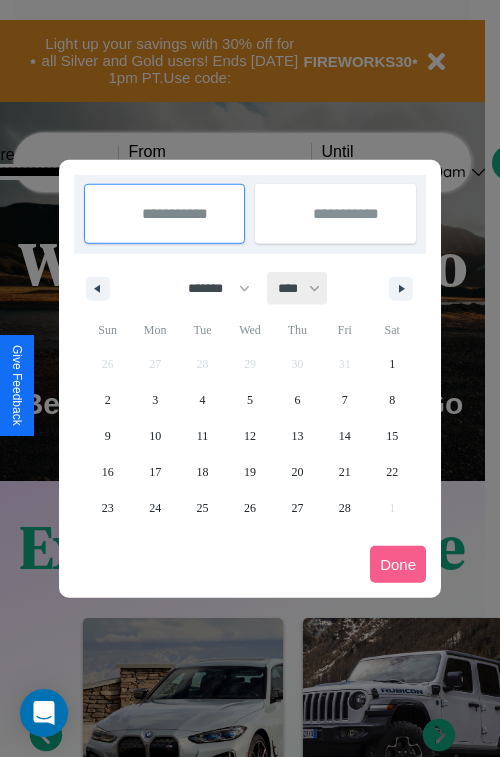 click on "**** **** **** **** **** **** **** **** **** **** **** **** **** **** **** **** **** **** **** **** **** **** **** **** **** **** **** **** **** **** **** **** **** **** **** **** **** **** **** **** **** **** **** **** **** **** **** **** **** **** **** **** **** **** **** **** **** **** **** **** **** **** **** **** **** **** **** **** **** **** **** **** **** **** **** **** **** **** **** **** **** **** **** **** **** **** **** **** **** **** **** **** **** **** **** **** **** **** **** **** **** **** **** **** **** **** **** **** **** **** **** **** **** **** **** **** **** **** **** **** ****" at bounding box center (298, 288) 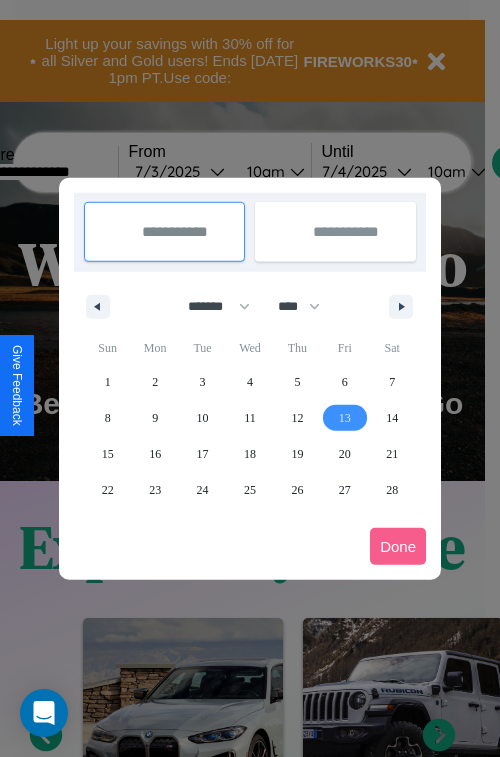 click on "13" at bounding box center [345, 418] 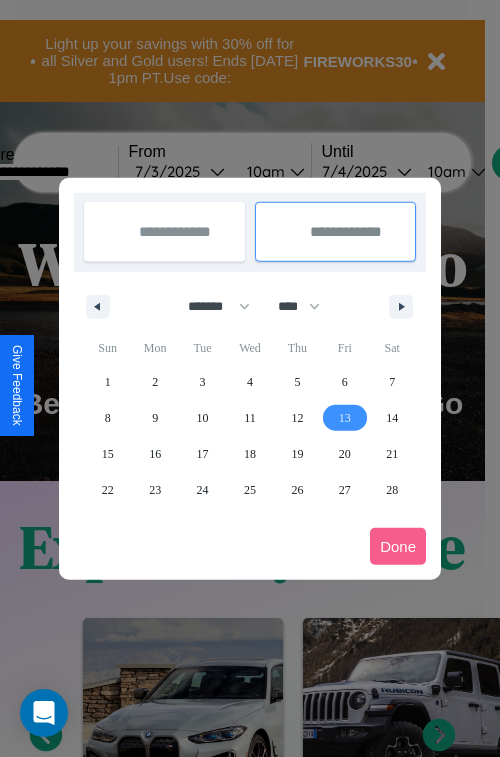 click on "14" at bounding box center (392, 418) 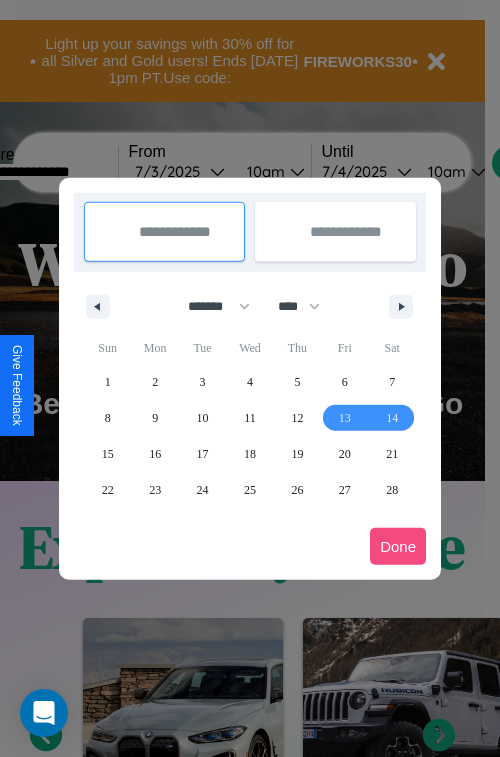 click on "Done" at bounding box center (398, 546) 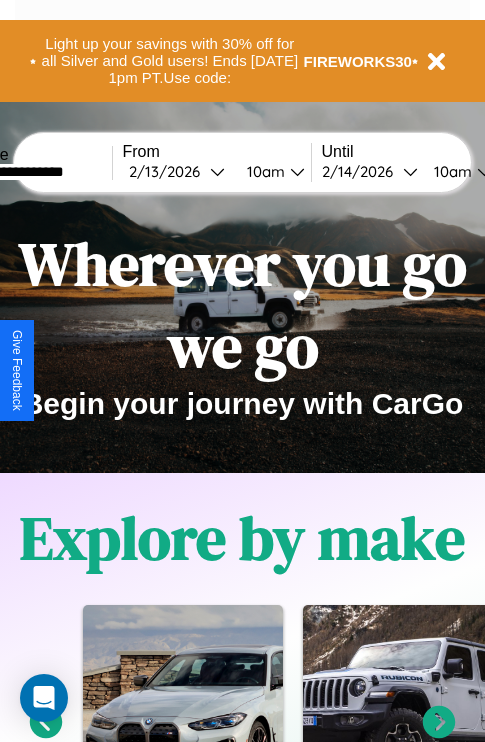 scroll, scrollTop: 0, scrollLeft: 74, axis: horizontal 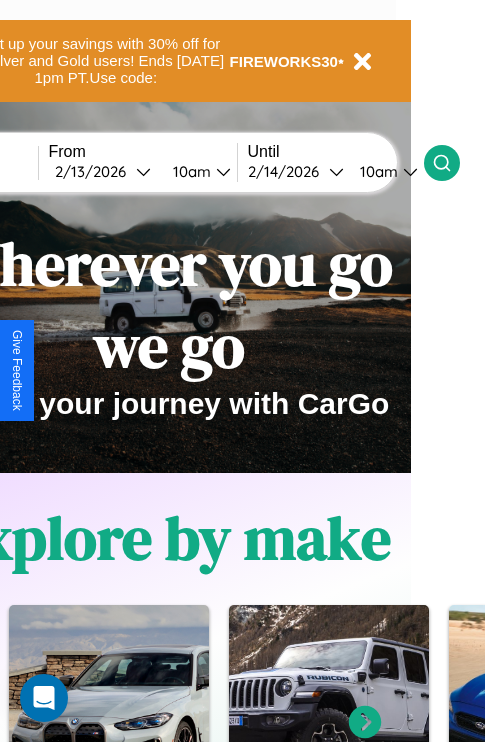 click 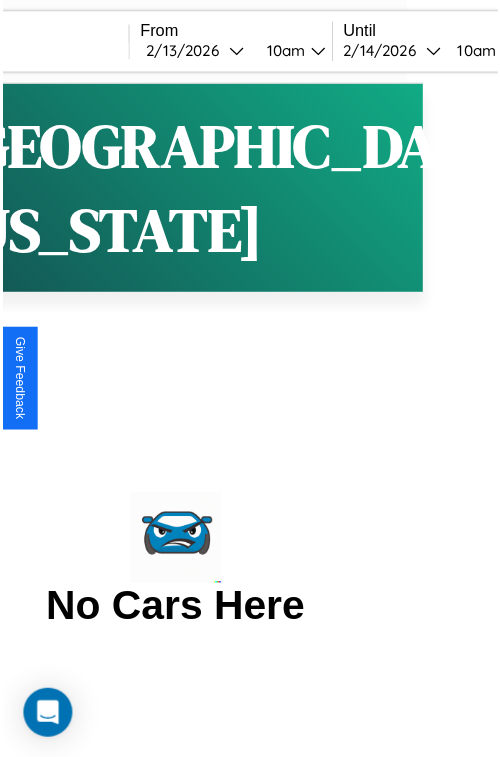 scroll, scrollTop: 0, scrollLeft: 0, axis: both 